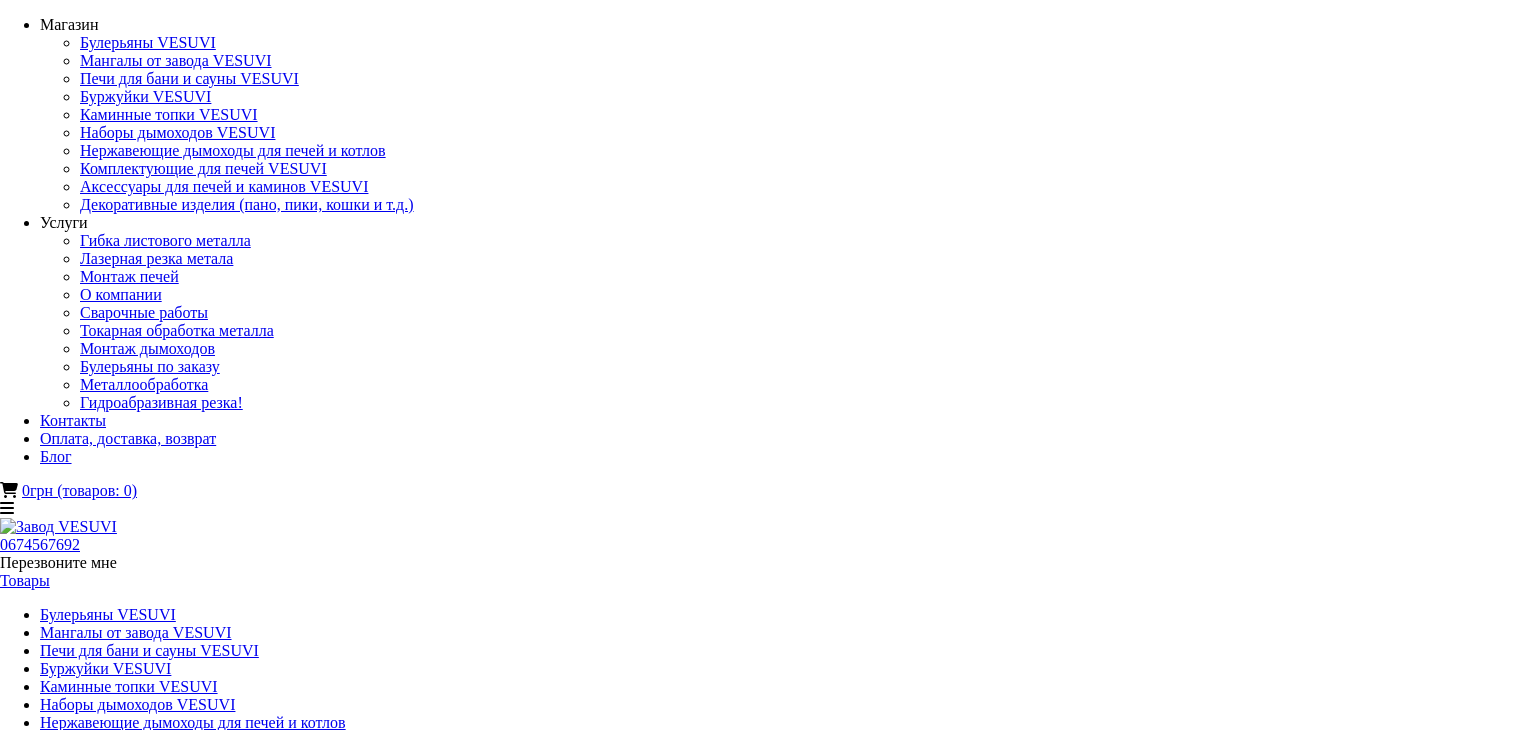 scroll, scrollTop: 0, scrollLeft: 0, axis: both 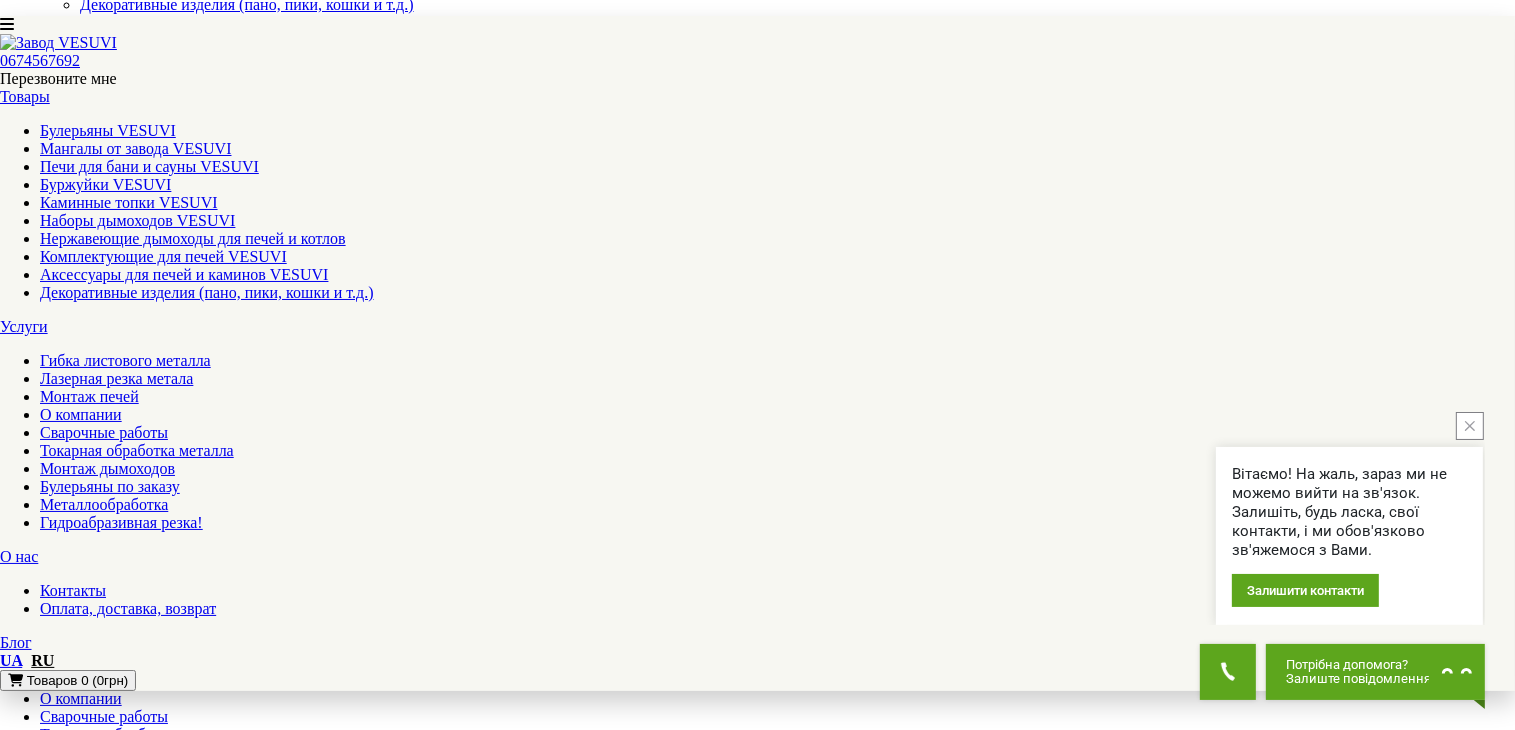click on "Печь для бани Venera  20-25 м³ с выносом 230 мм, дверка со стеклом" at bounding box center [232, 1997] 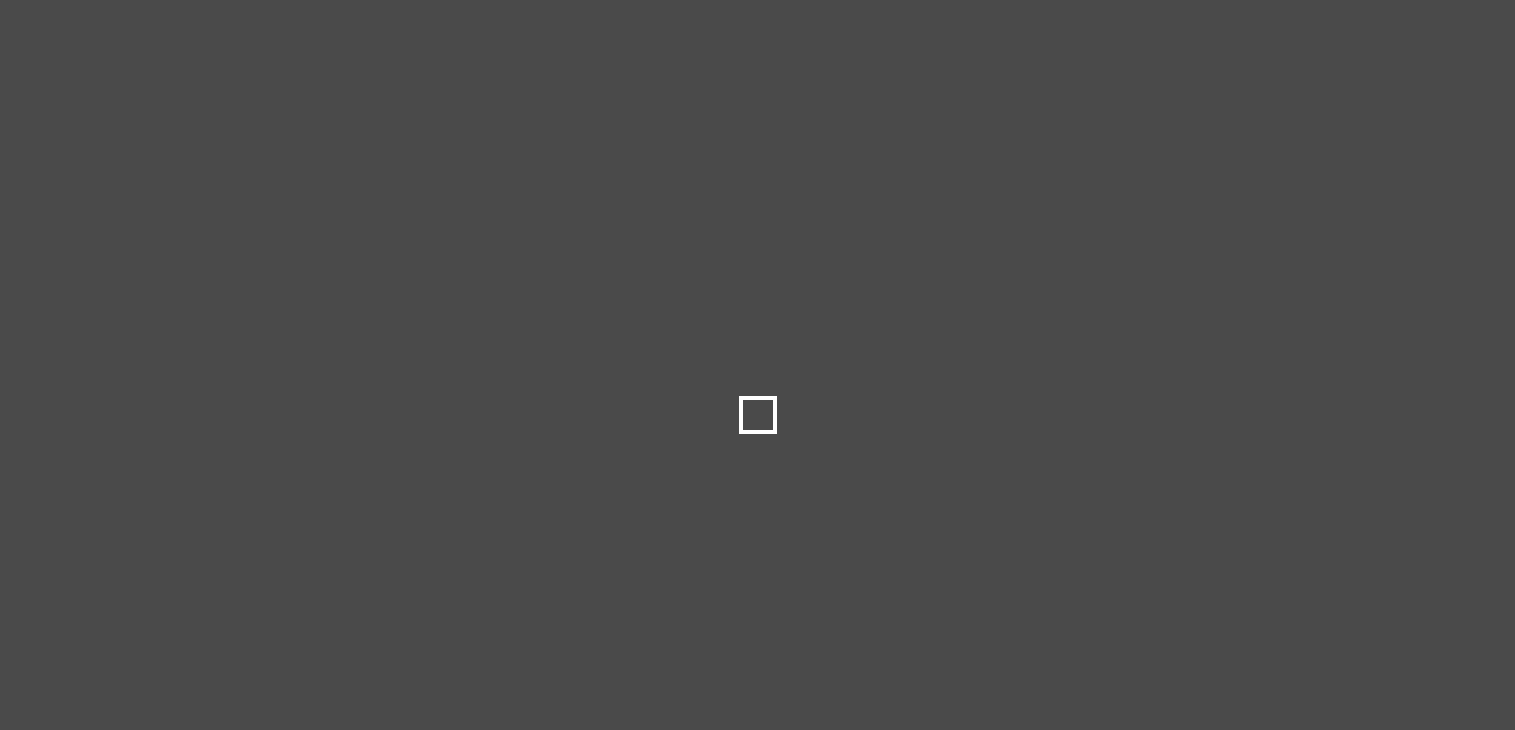 scroll, scrollTop: 0, scrollLeft: 0, axis: both 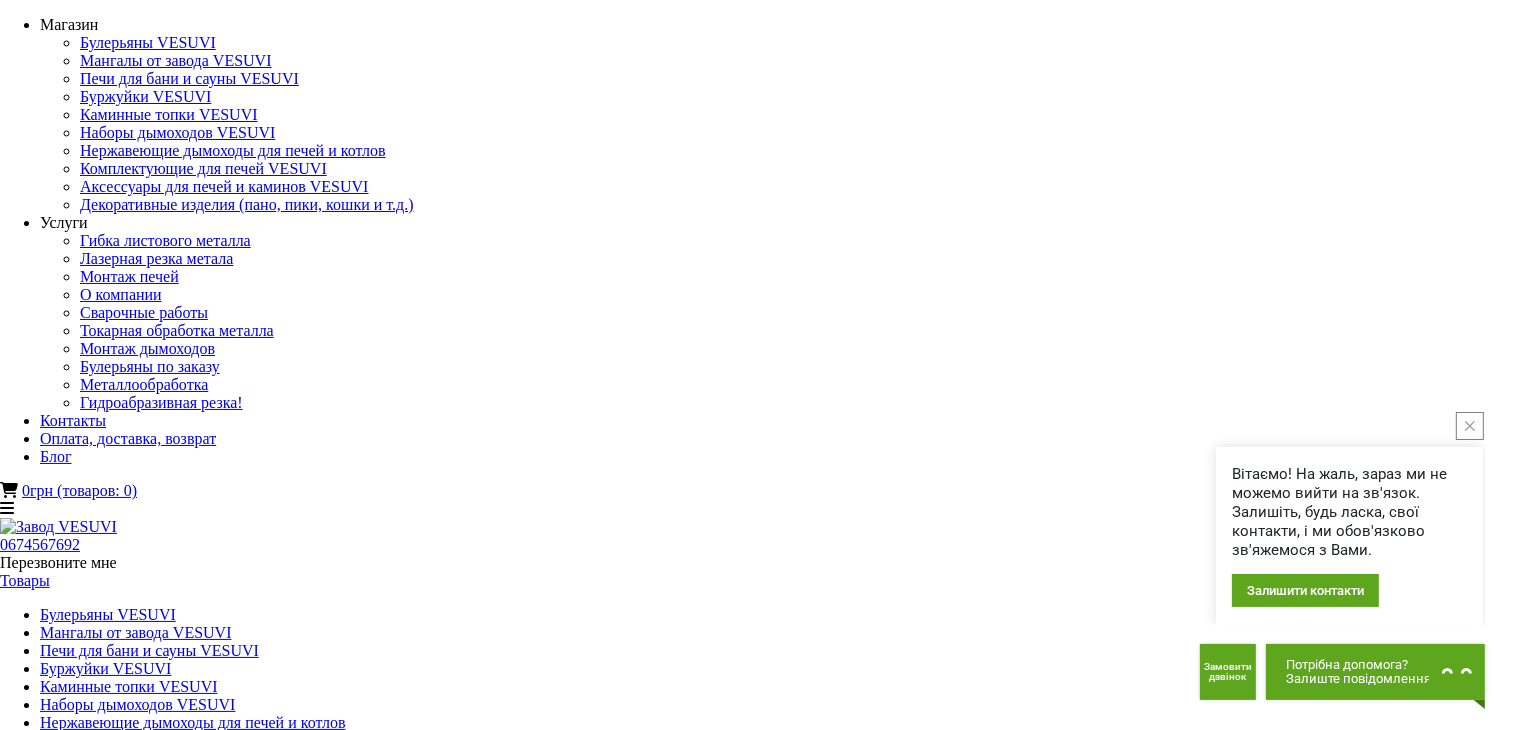 click at bounding box center [280, 1404] 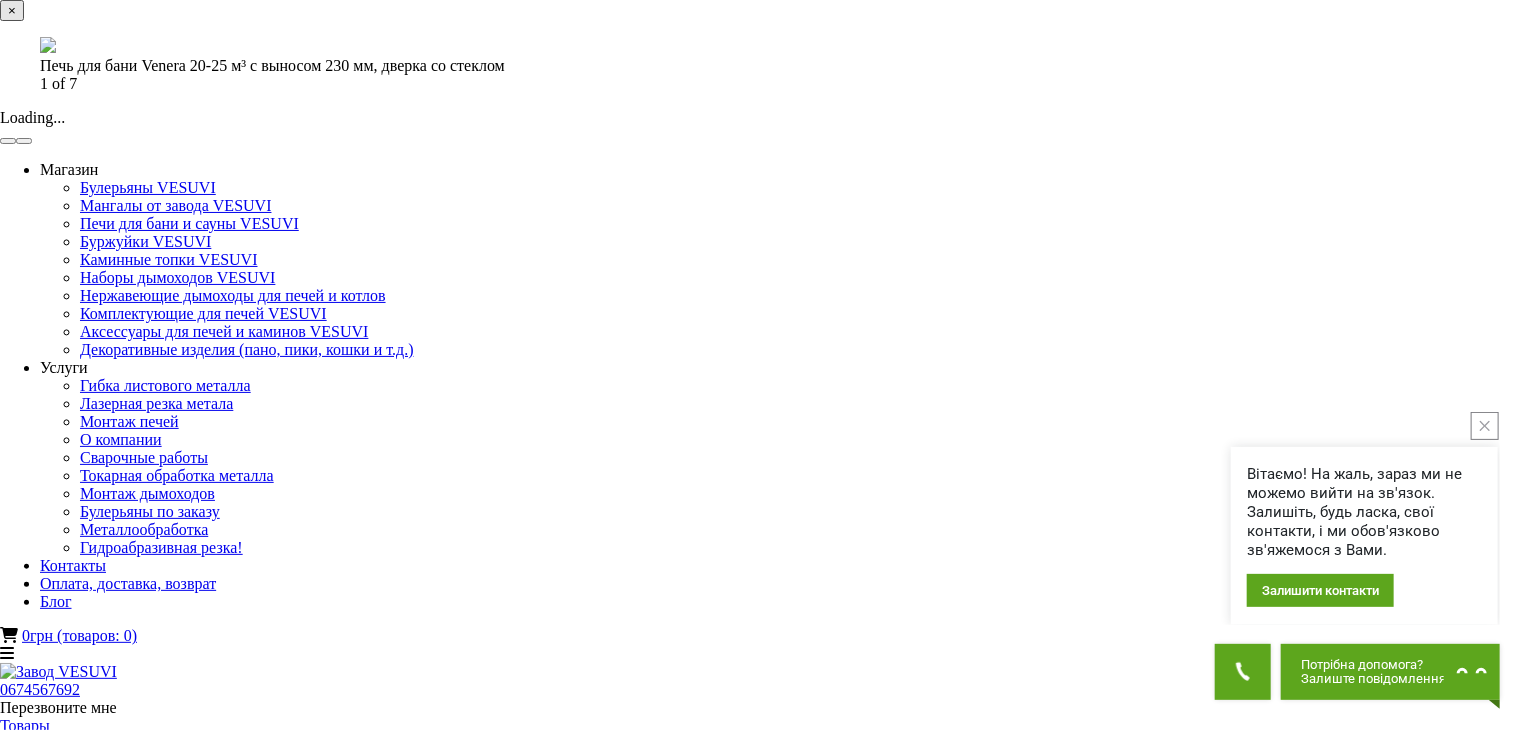 click at bounding box center (24, 141) 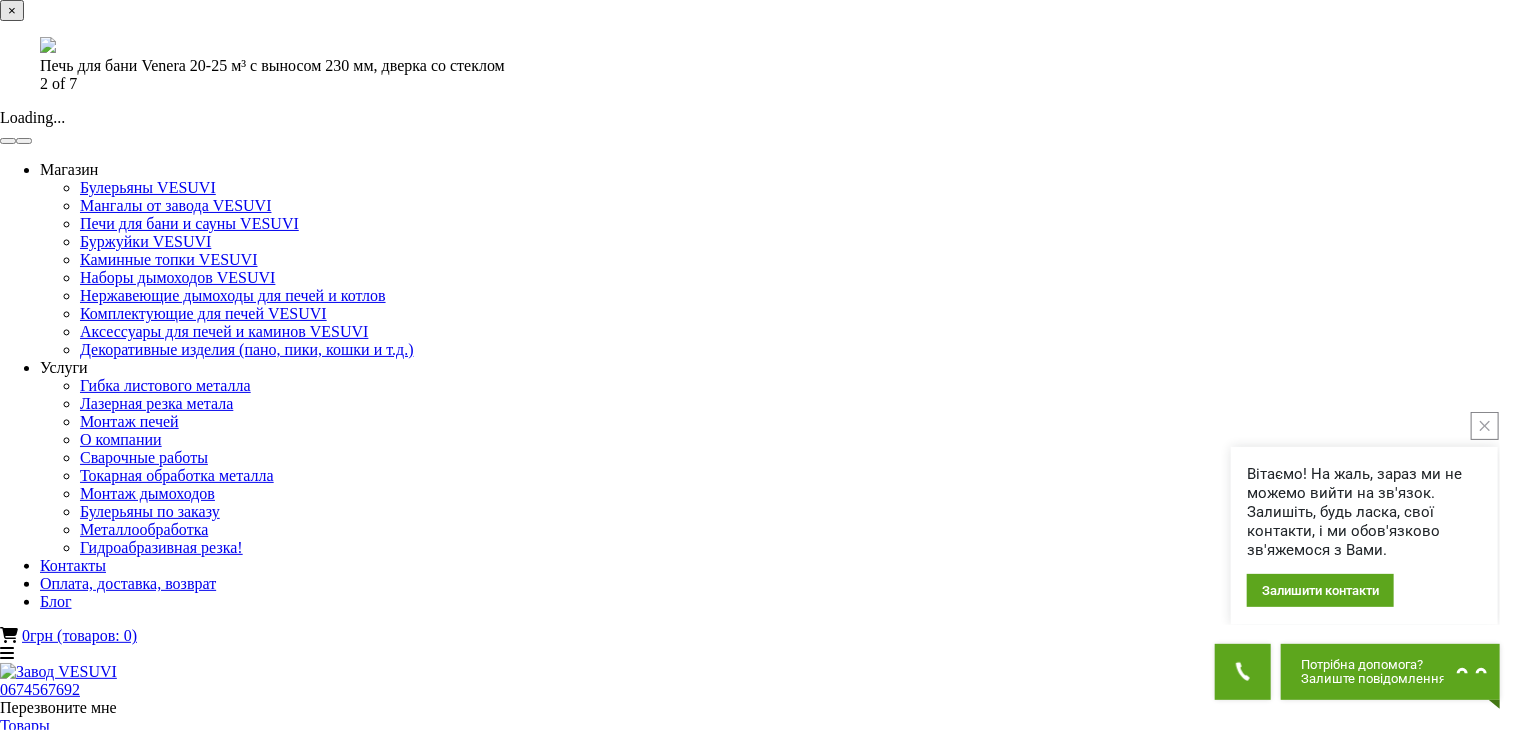 click at bounding box center (24, 141) 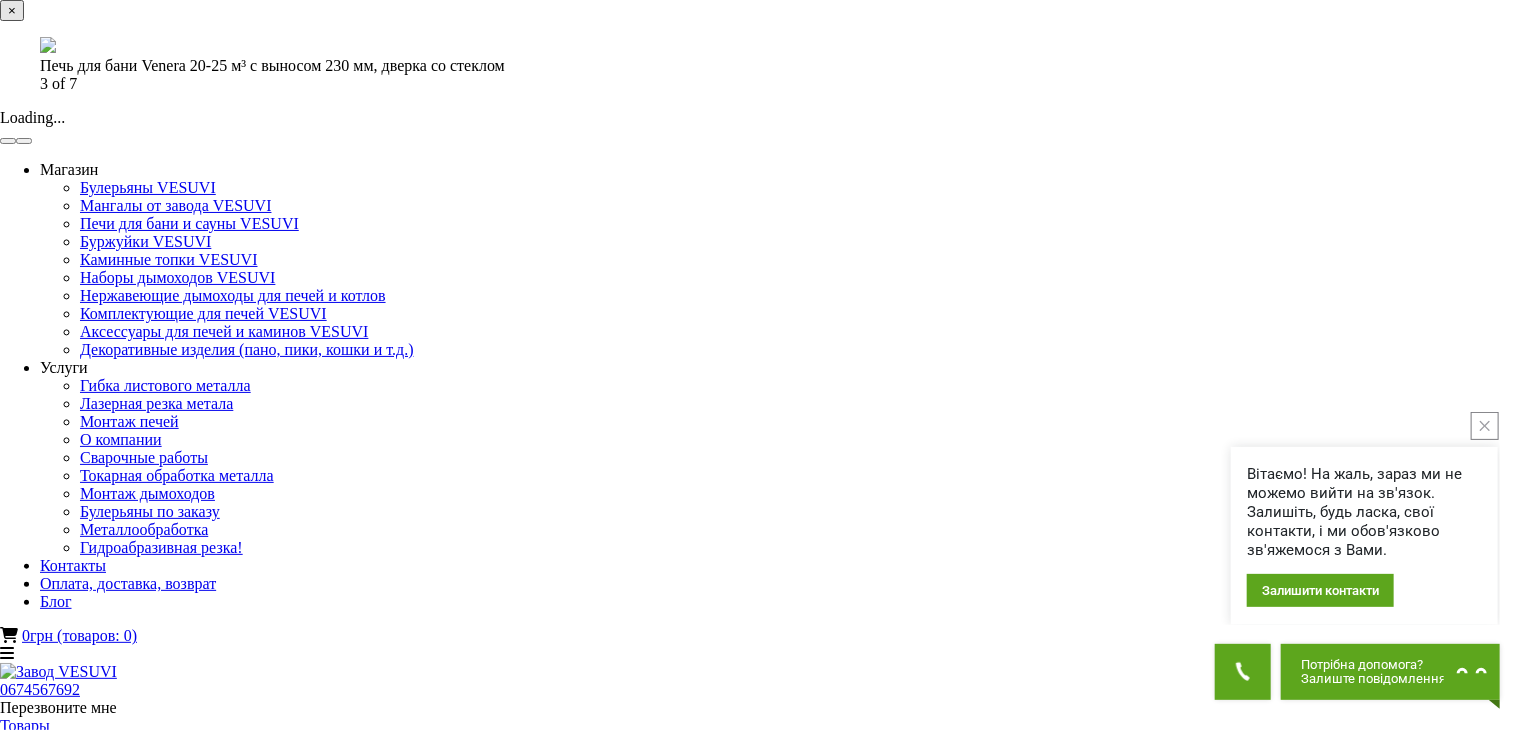 click at bounding box center (24, 141) 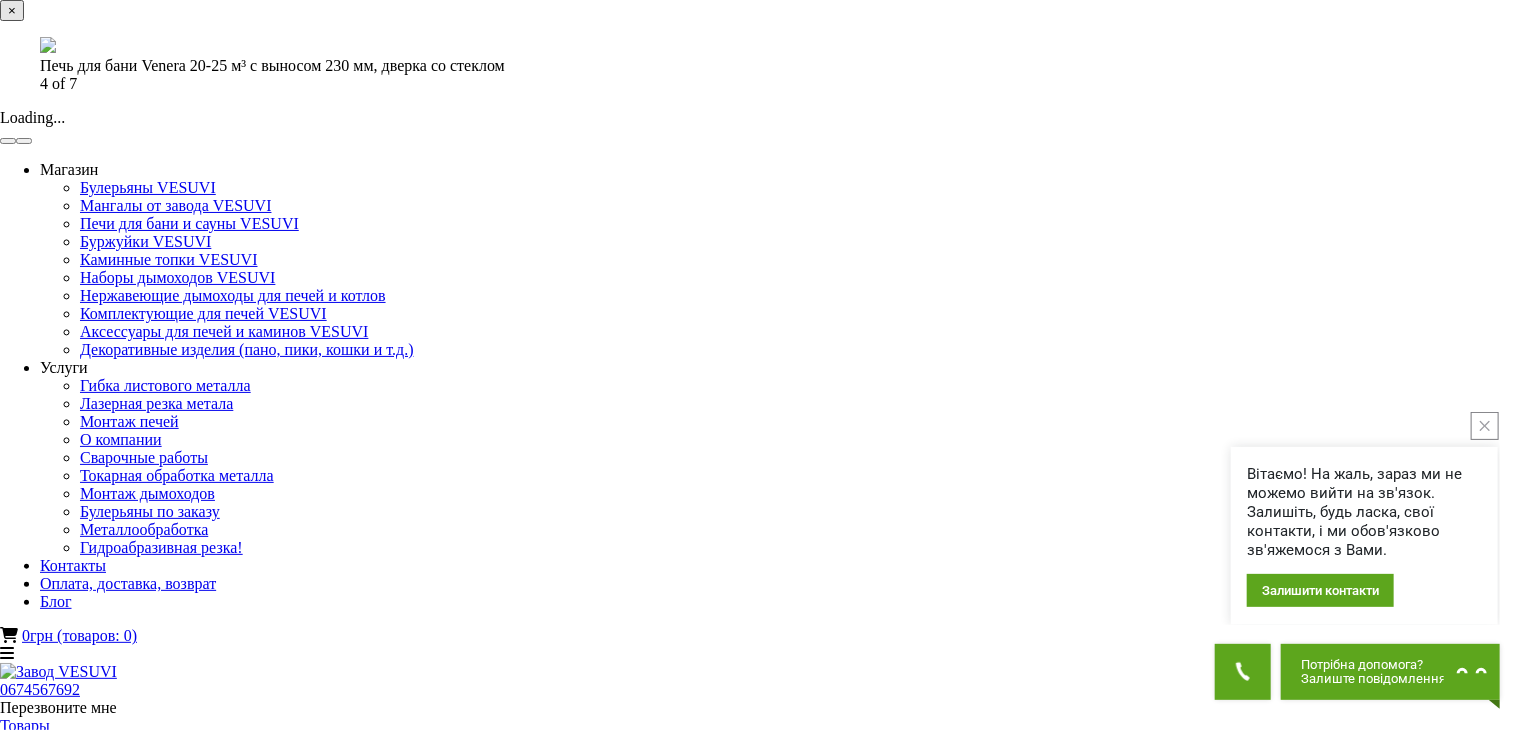 click at bounding box center [24, 141] 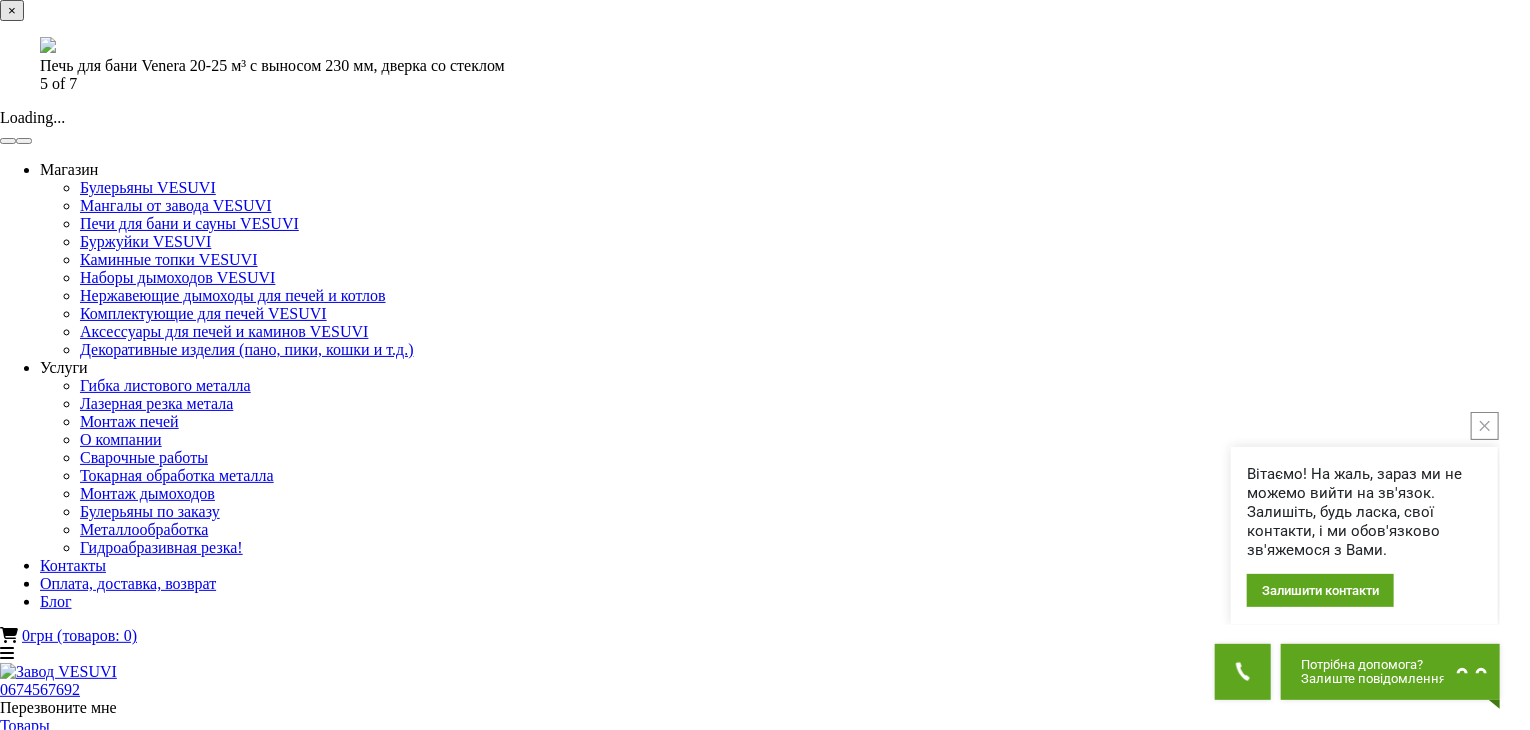 click at bounding box center [24, 141] 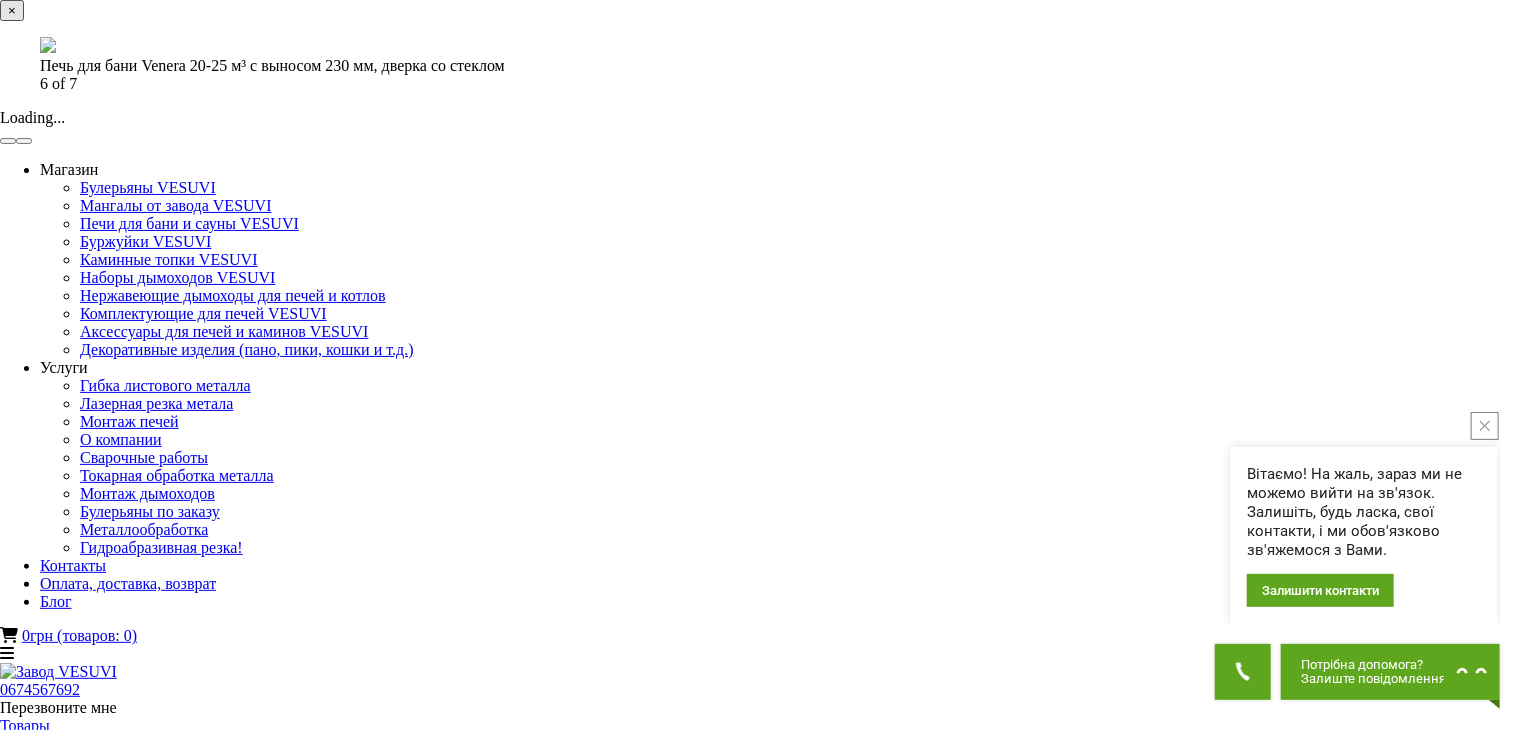 click at bounding box center (24, 141) 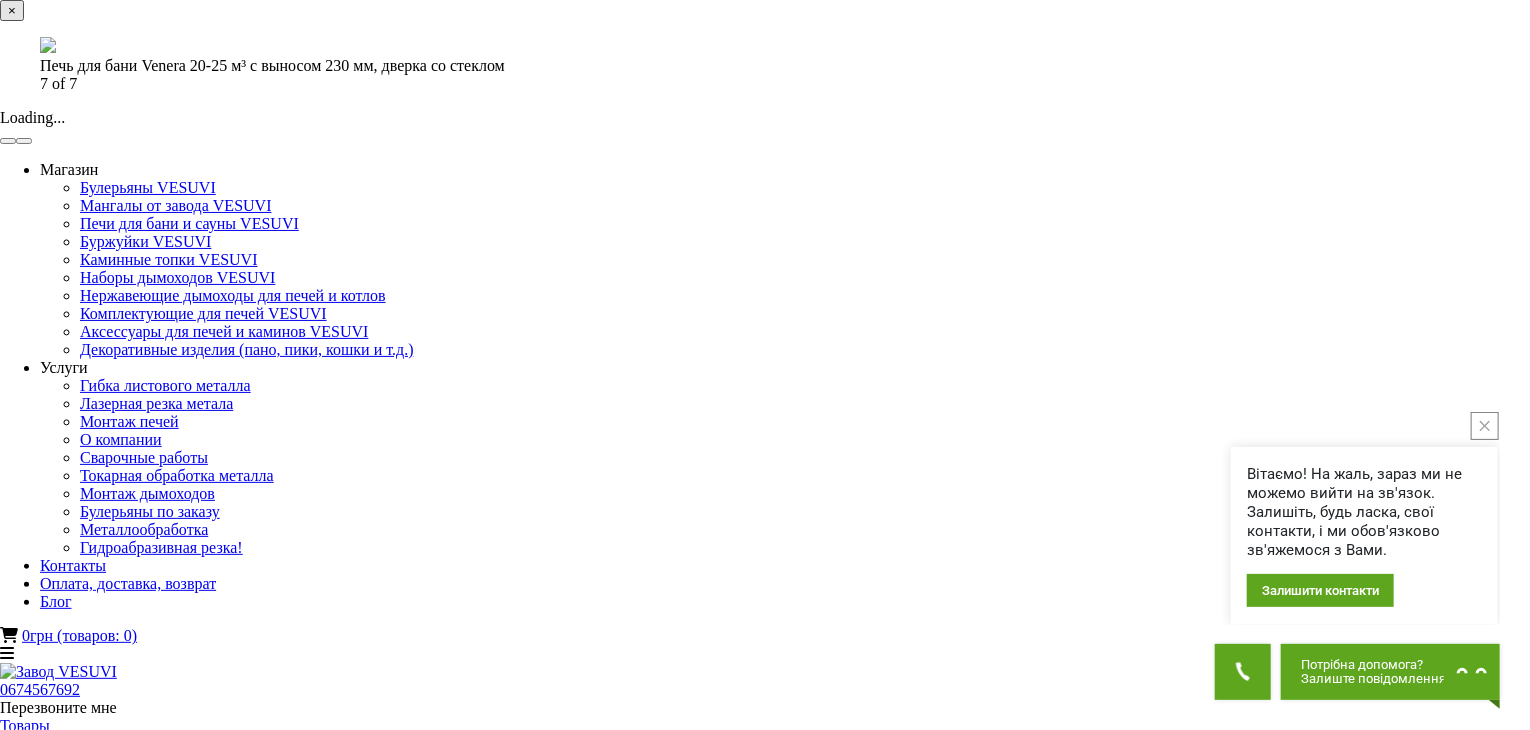 click at bounding box center [24, 141] 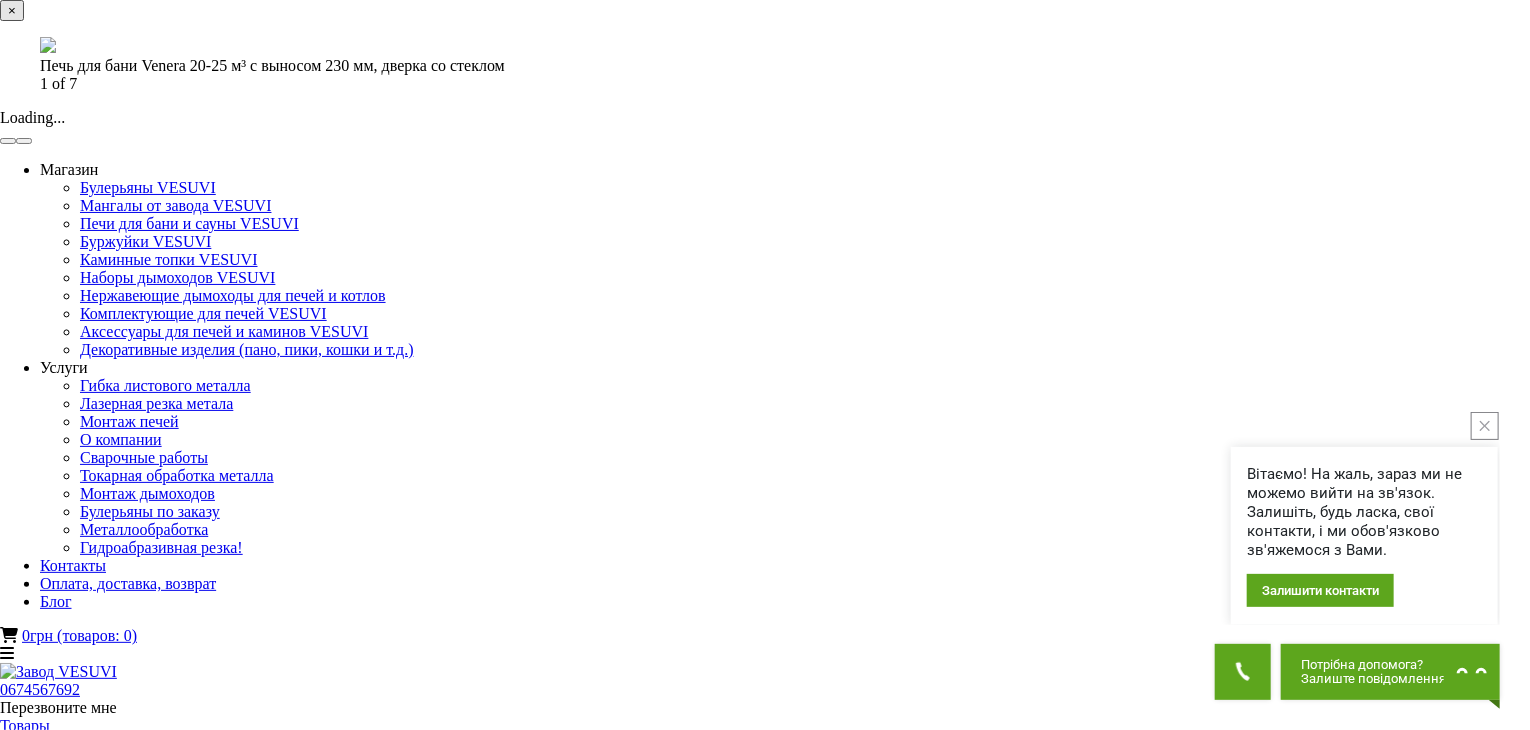click at bounding box center (24, 141) 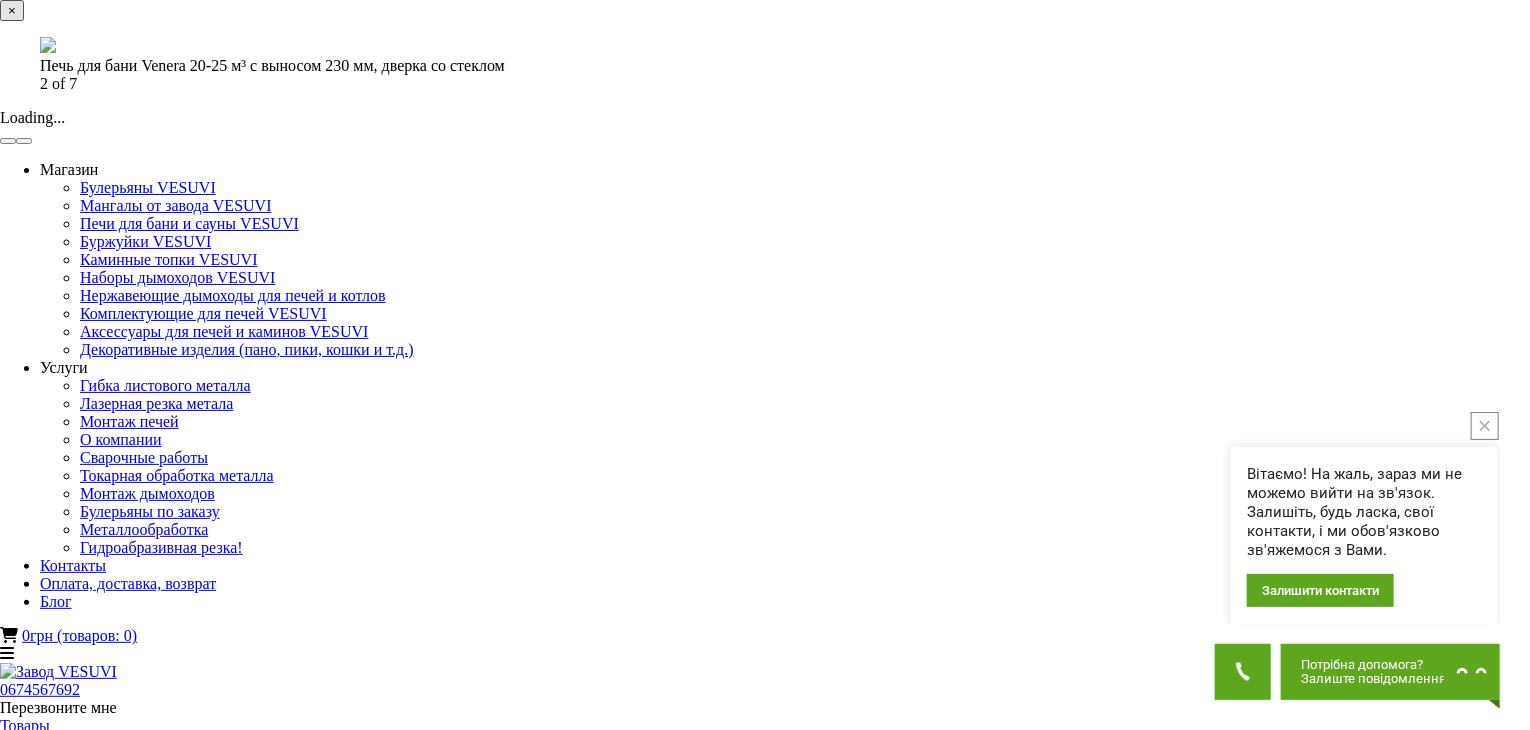 click at bounding box center (24, 141) 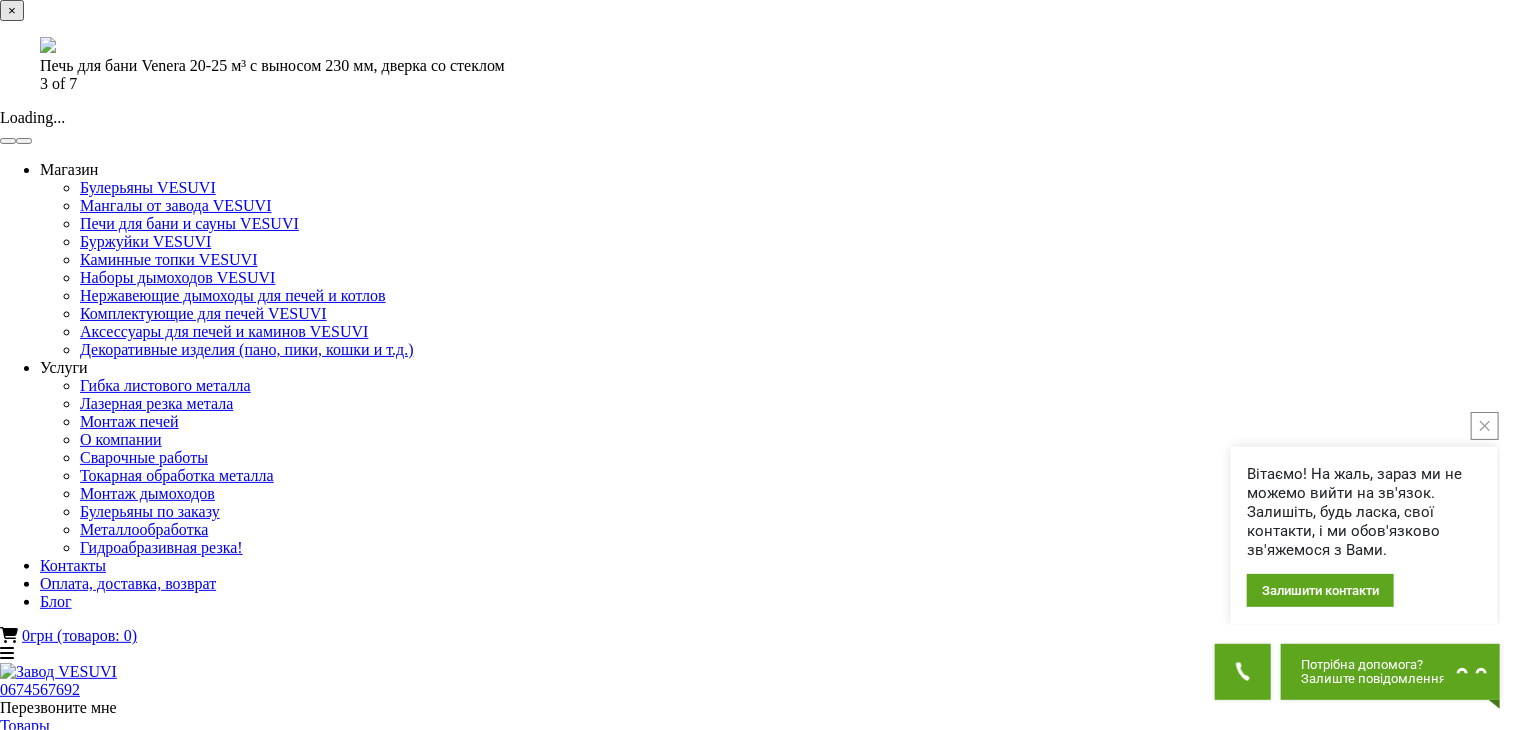 click at bounding box center [24, 141] 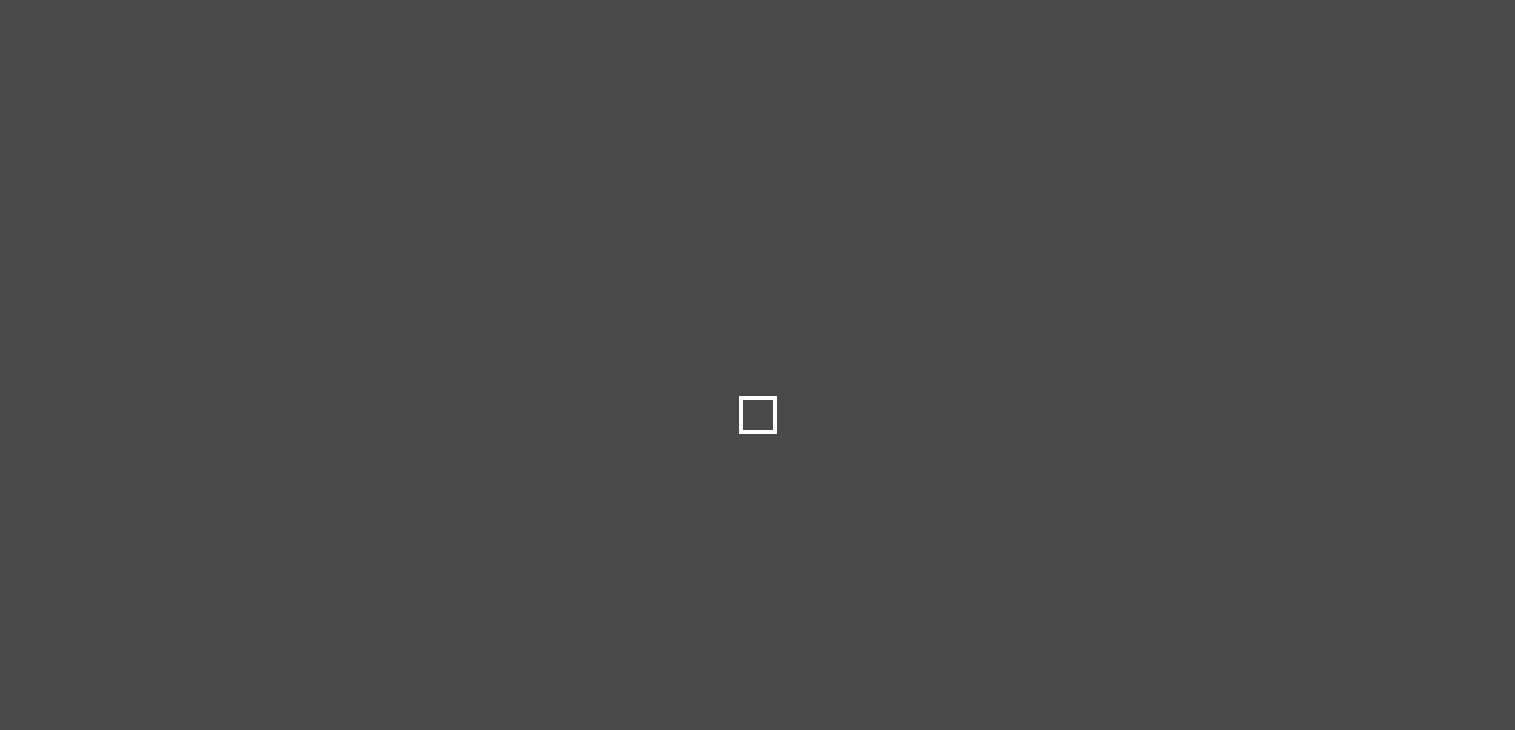scroll, scrollTop: 200, scrollLeft: 0, axis: vertical 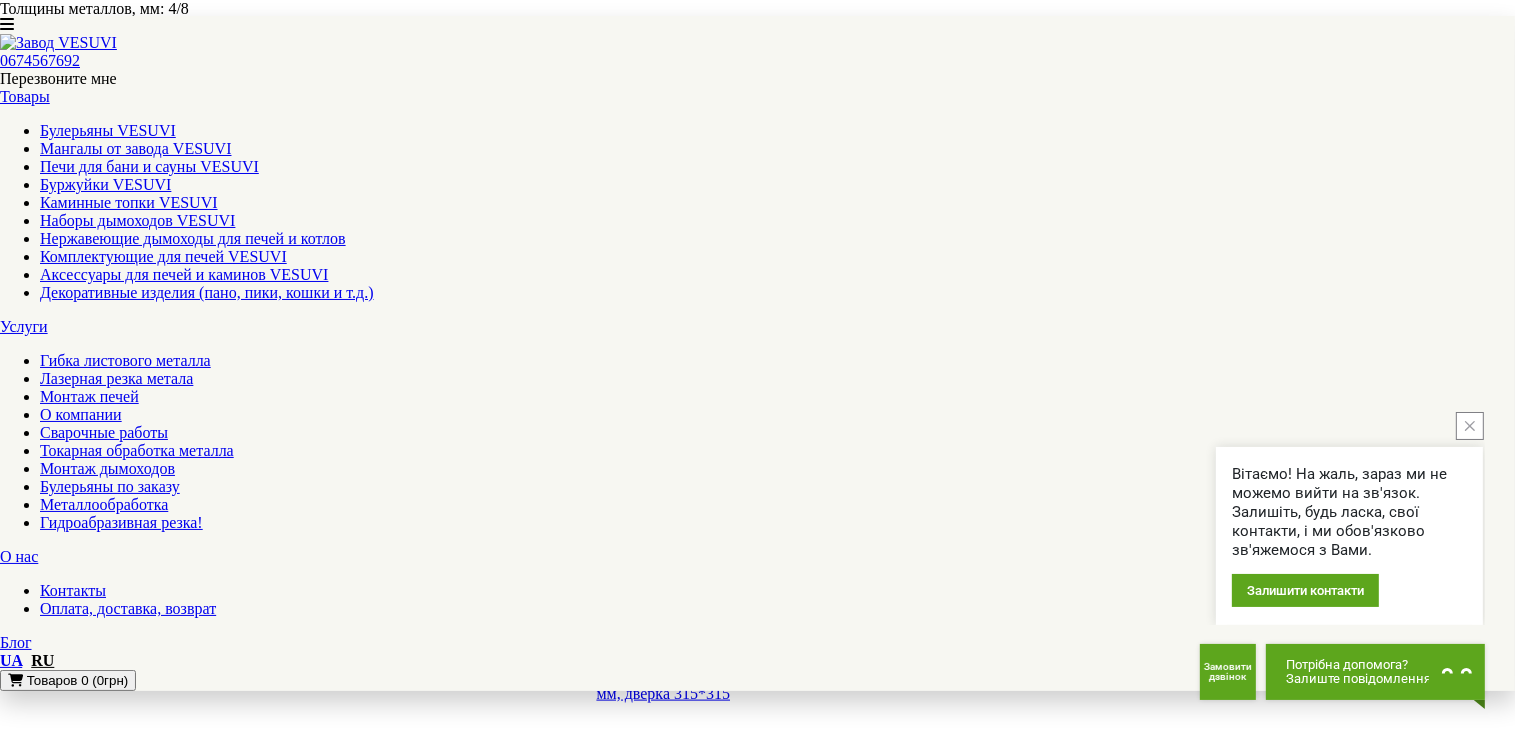 click on "2" at bounding box center (44, 7778) 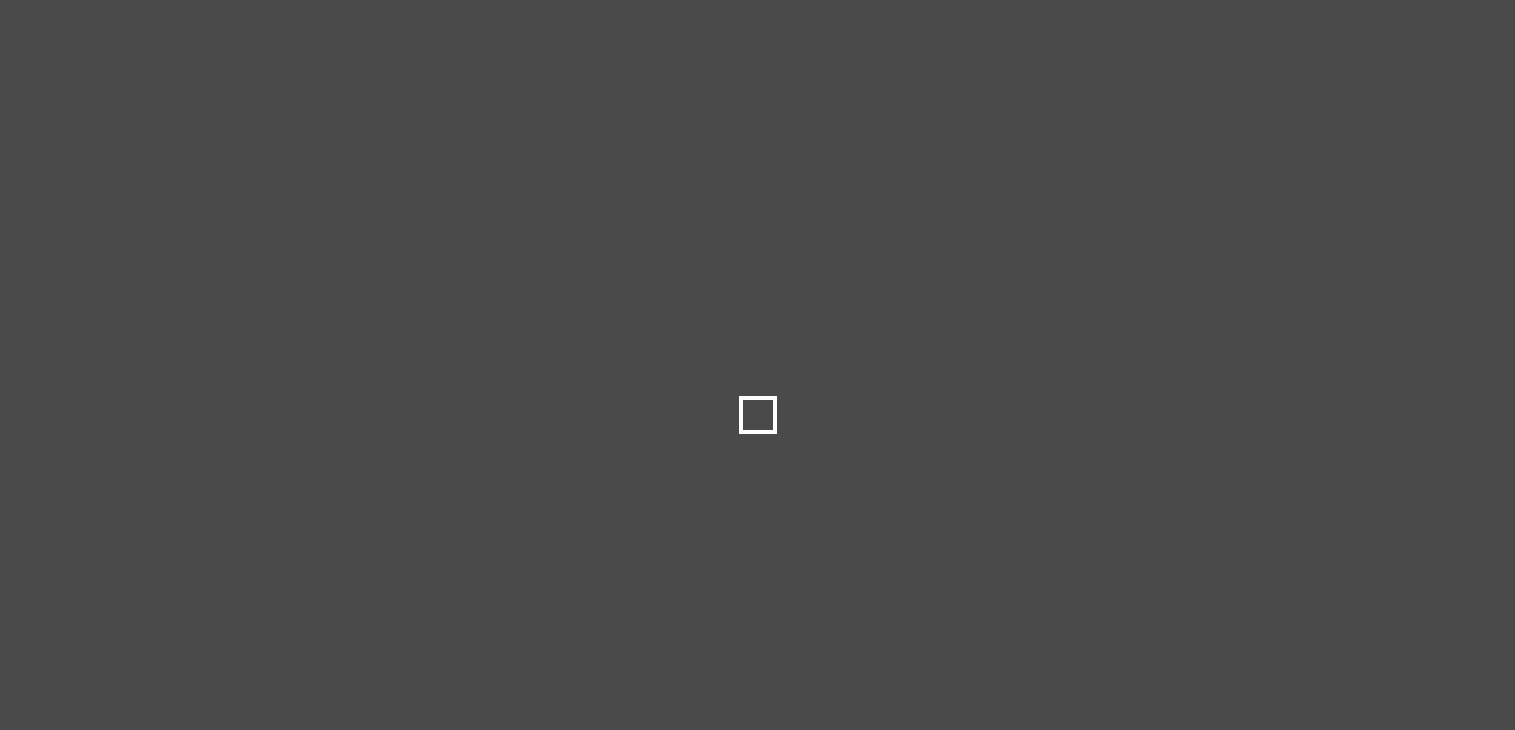 scroll, scrollTop: 0, scrollLeft: 0, axis: both 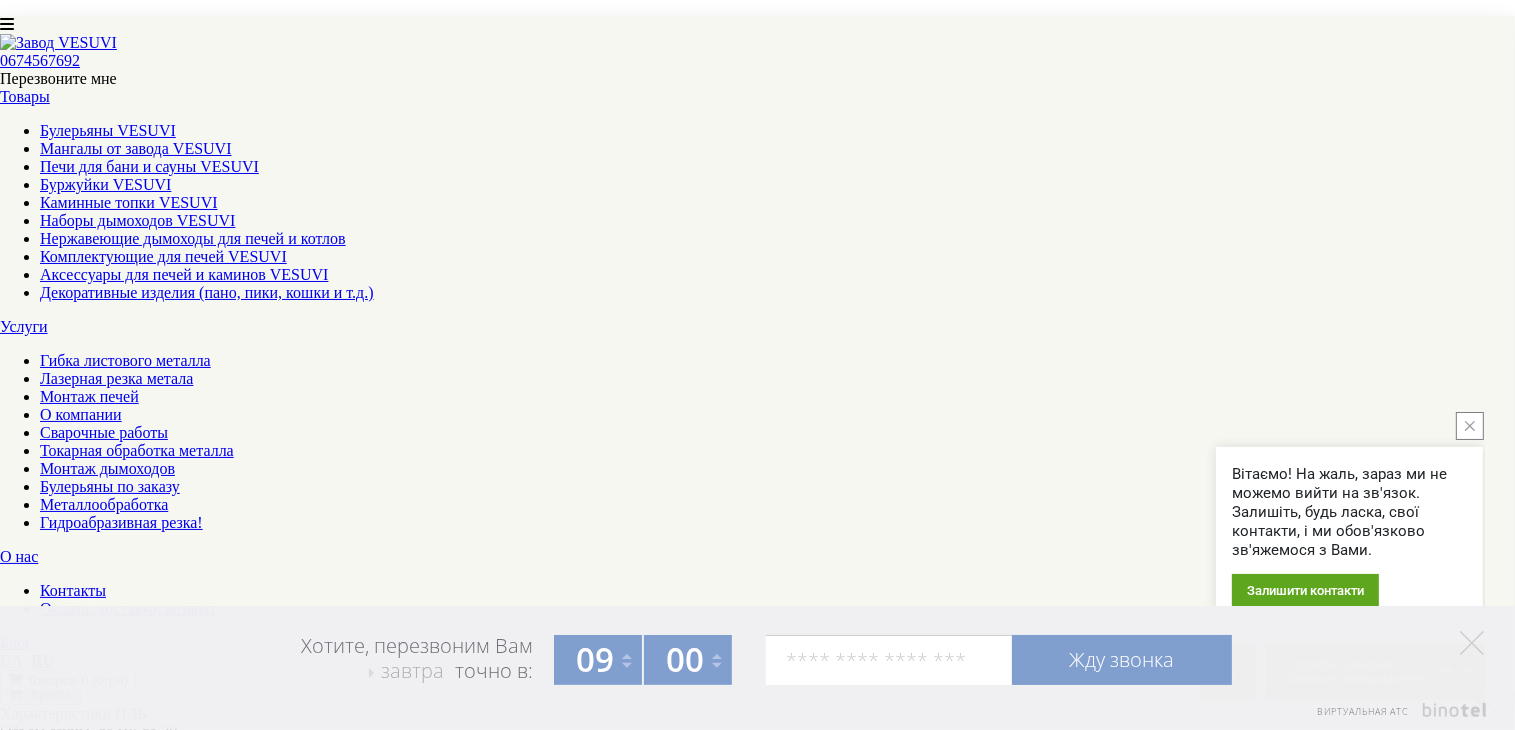 click on "3" at bounding box center (44, 7780) 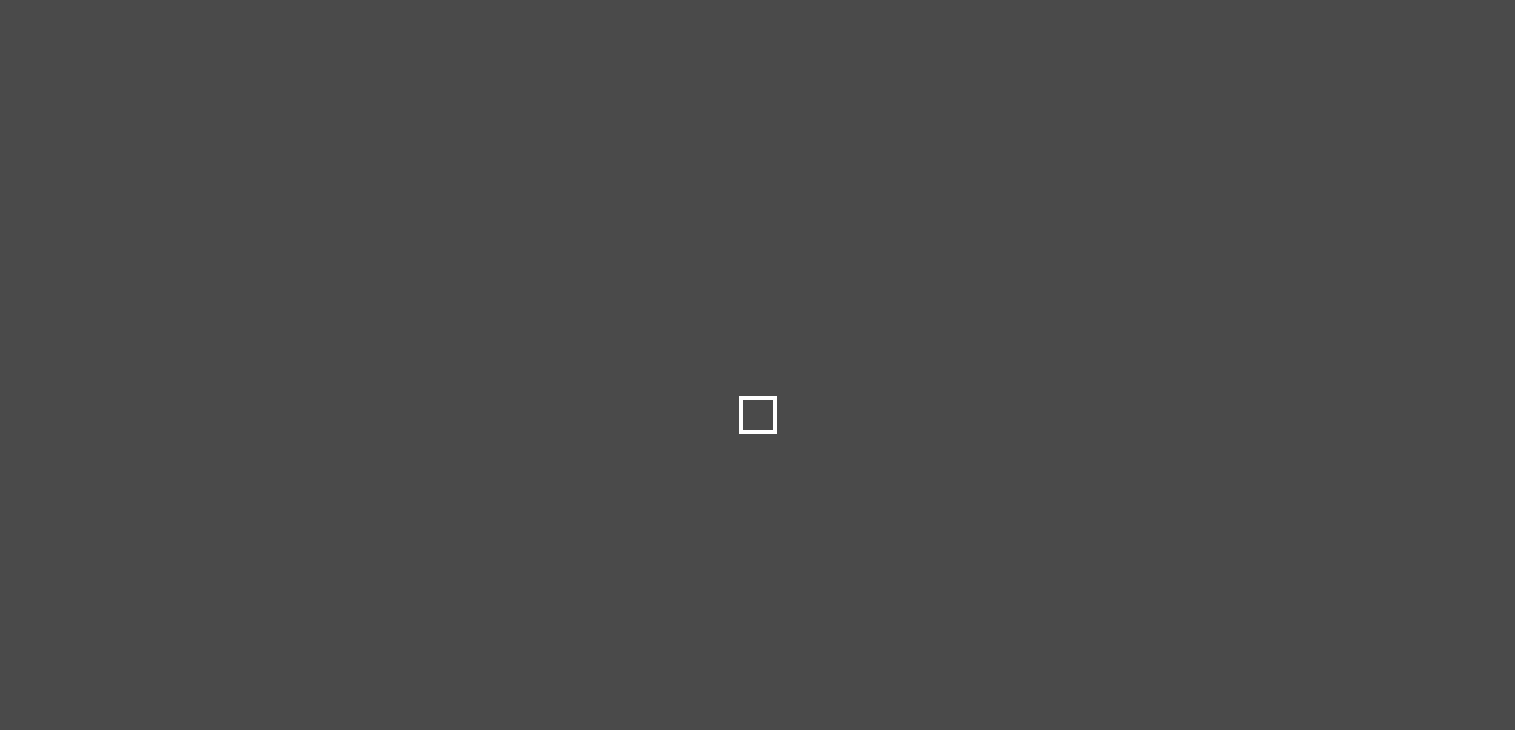 scroll, scrollTop: 0, scrollLeft: 0, axis: both 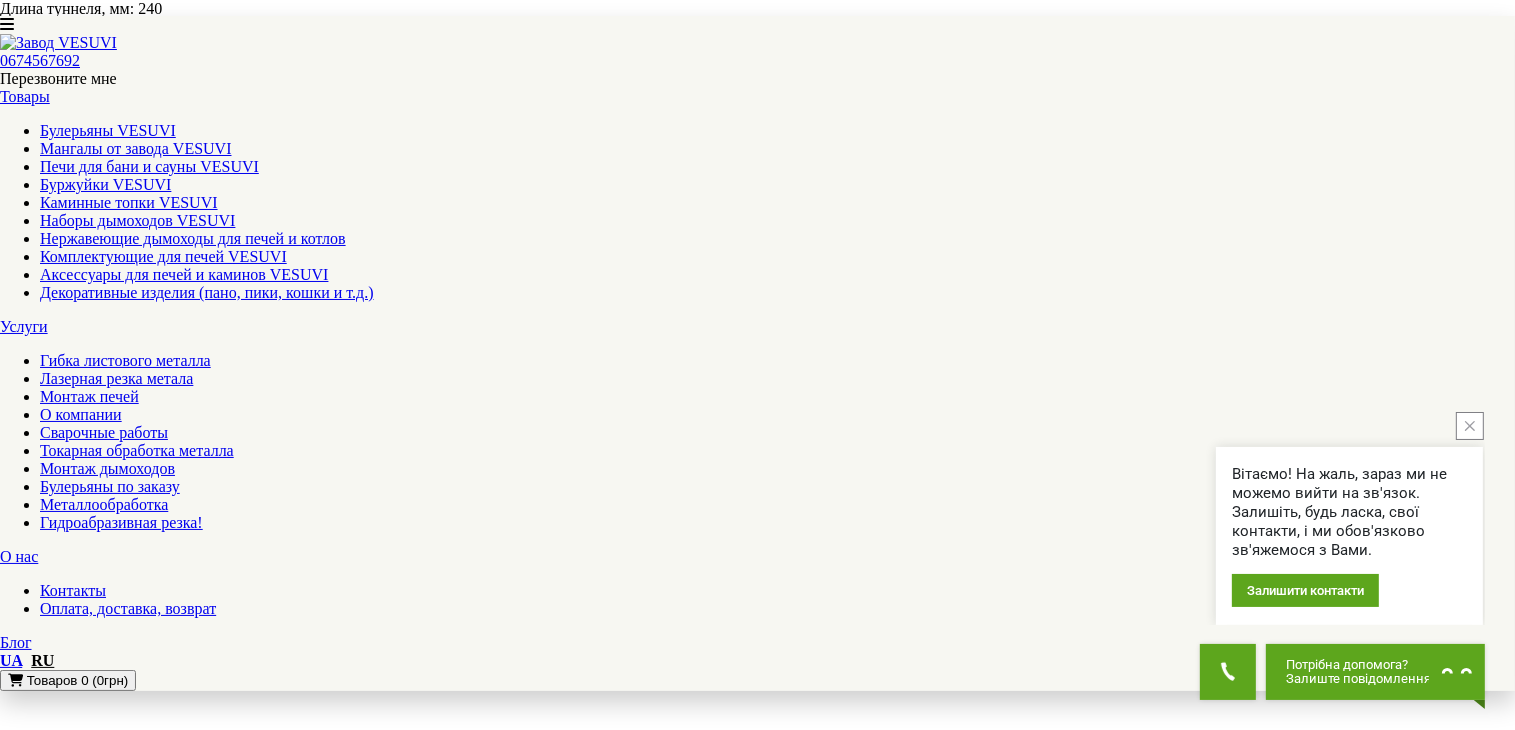 click on "4" at bounding box center (44, 7616) 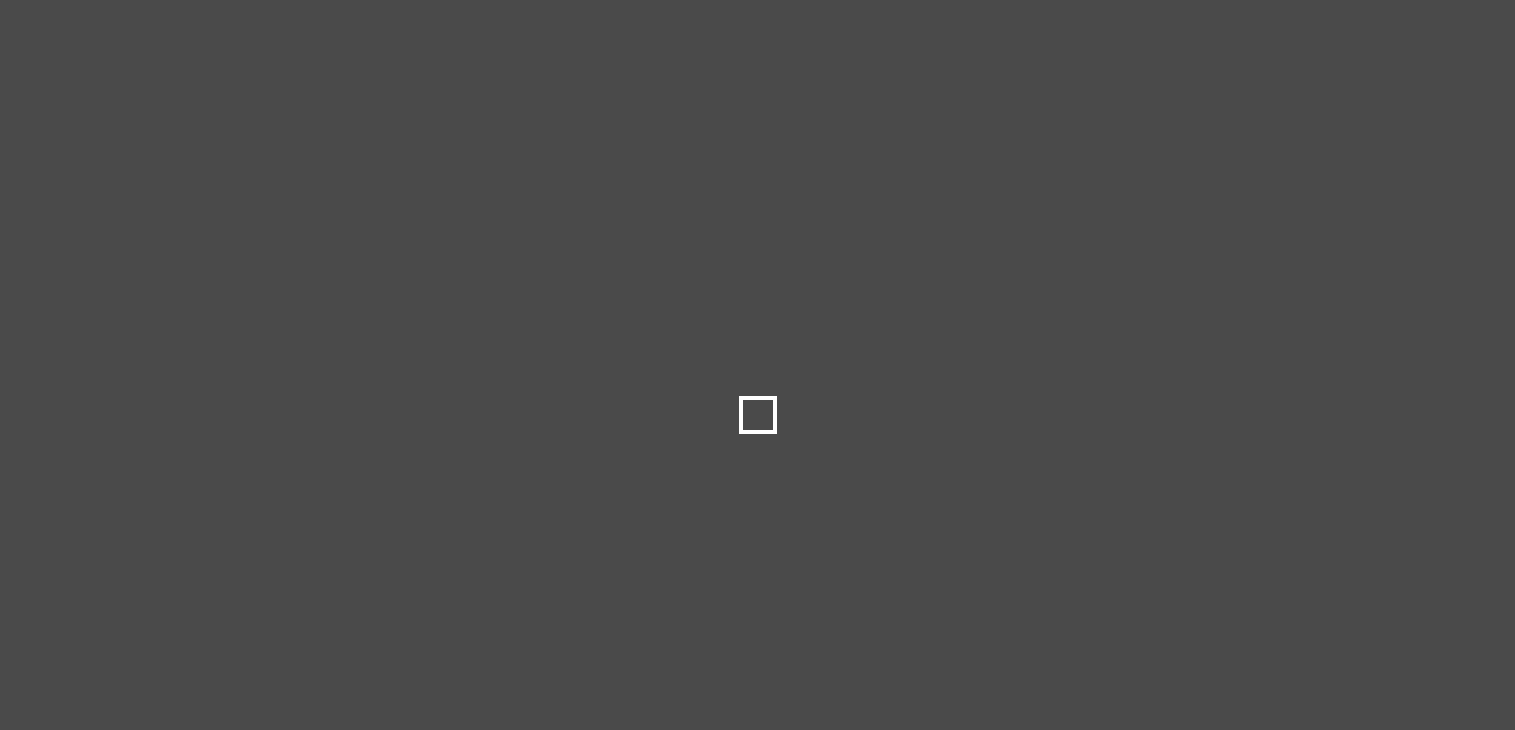 scroll, scrollTop: 0, scrollLeft: 0, axis: both 